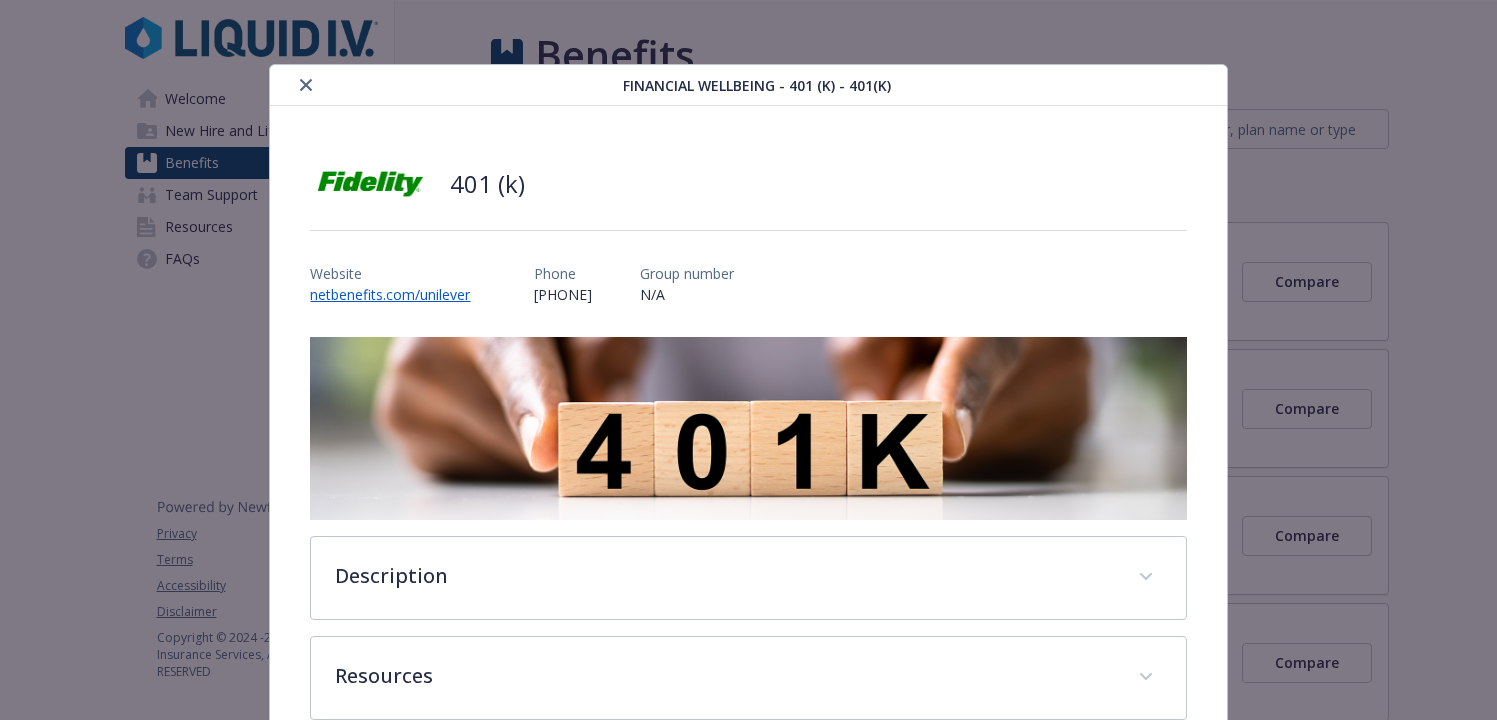scroll, scrollTop: 0, scrollLeft: 0, axis: both 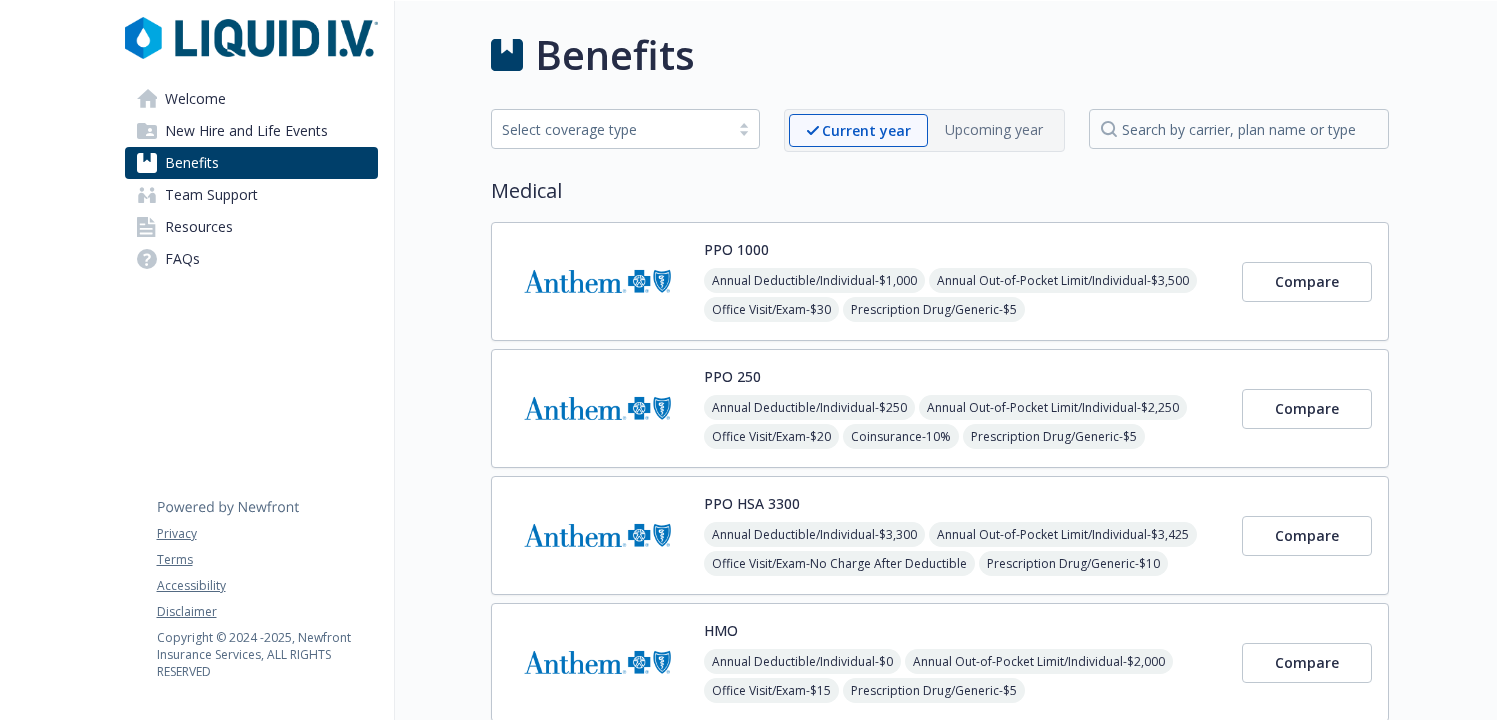 click on "Benefits" at bounding box center (251, 163) 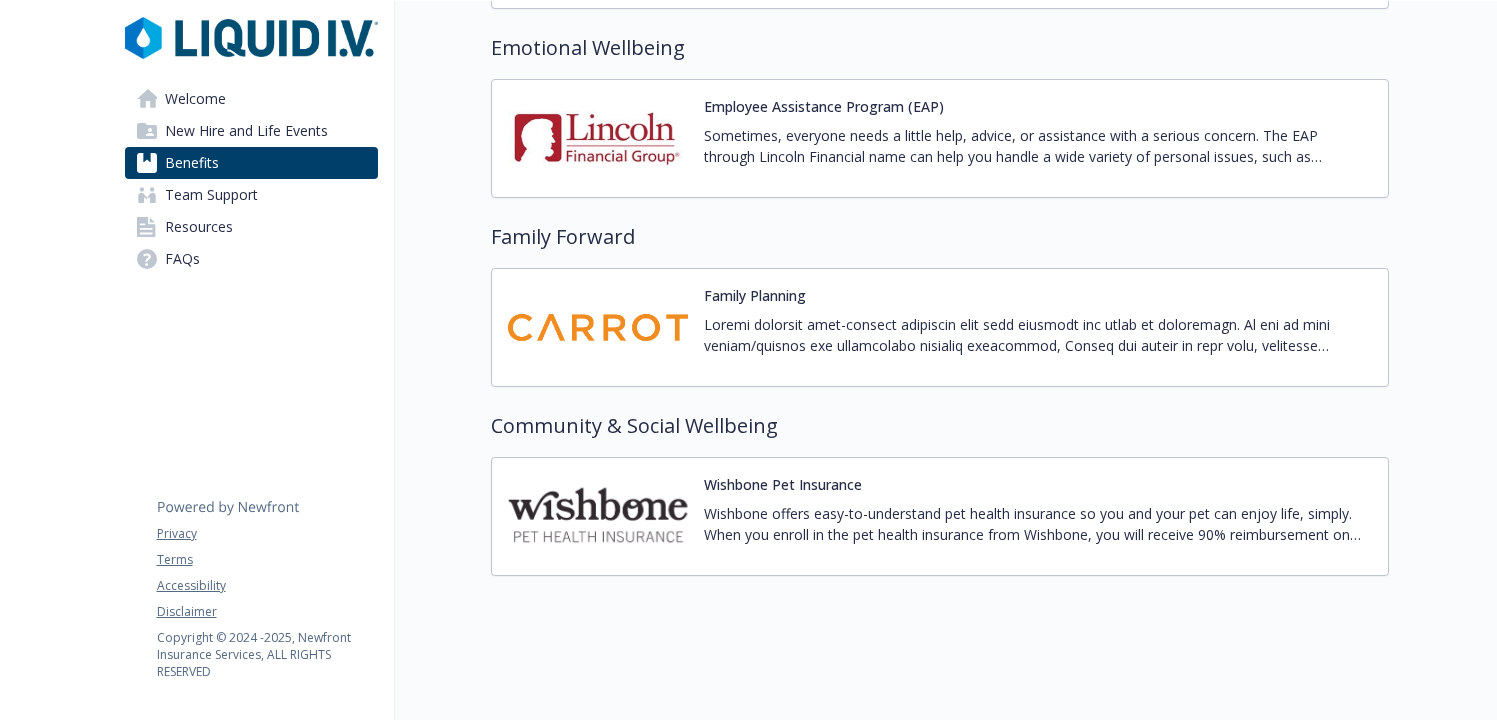 scroll, scrollTop: 3879, scrollLeft: 0, axis: vertical 